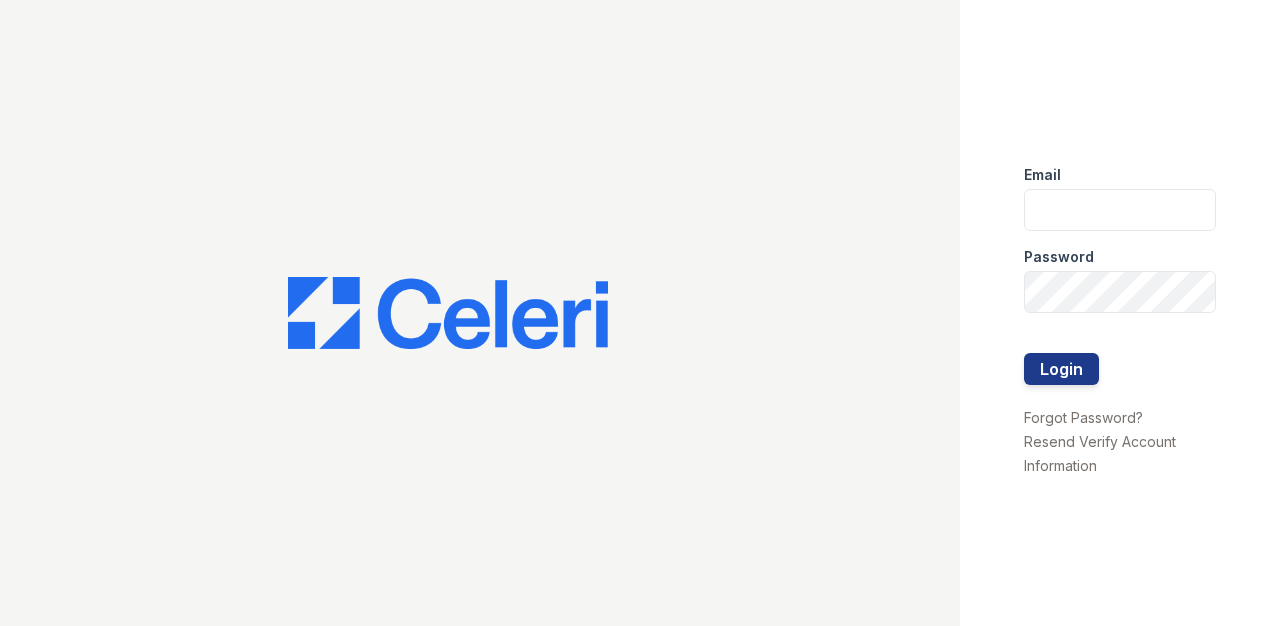 scroll, scrollTop: 0, scrollLeft: 0, axis: both 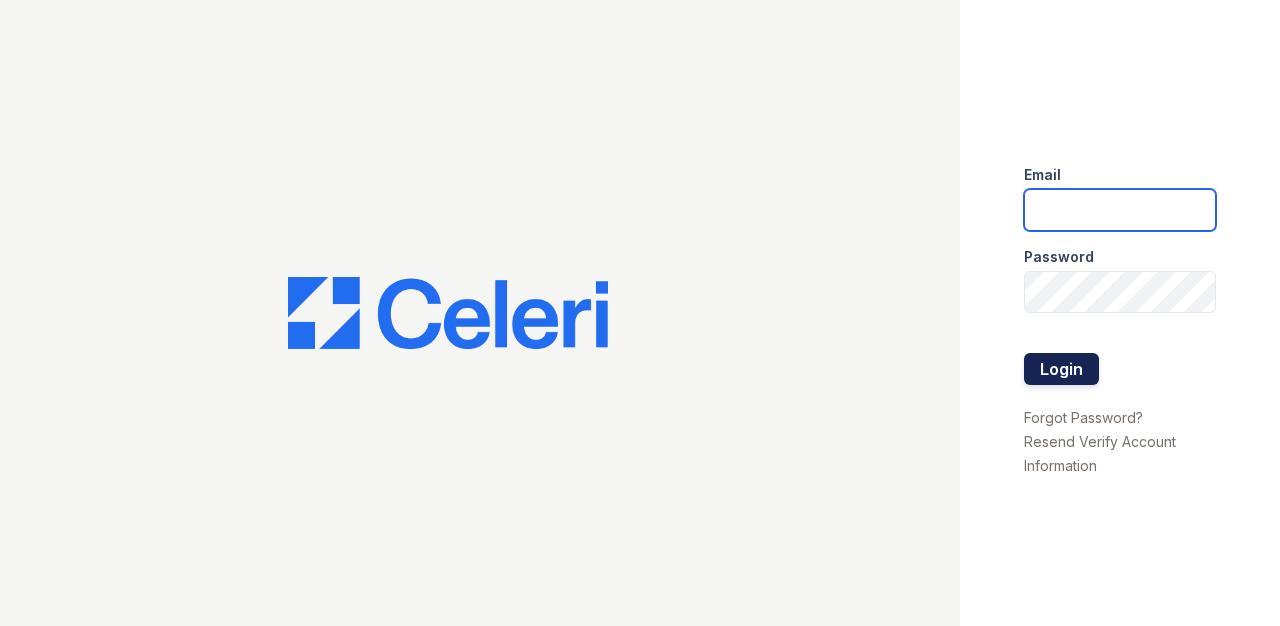 type on "drosario@nmresidential.com" 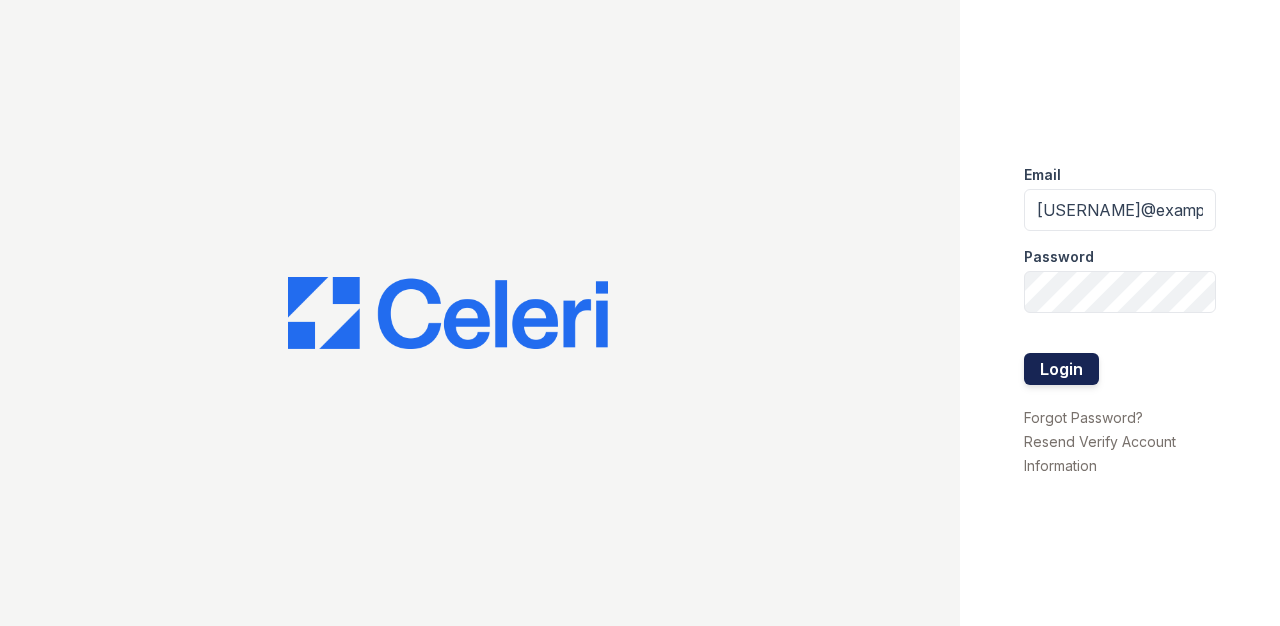click on "Login" at bounding box center (1061, 369) 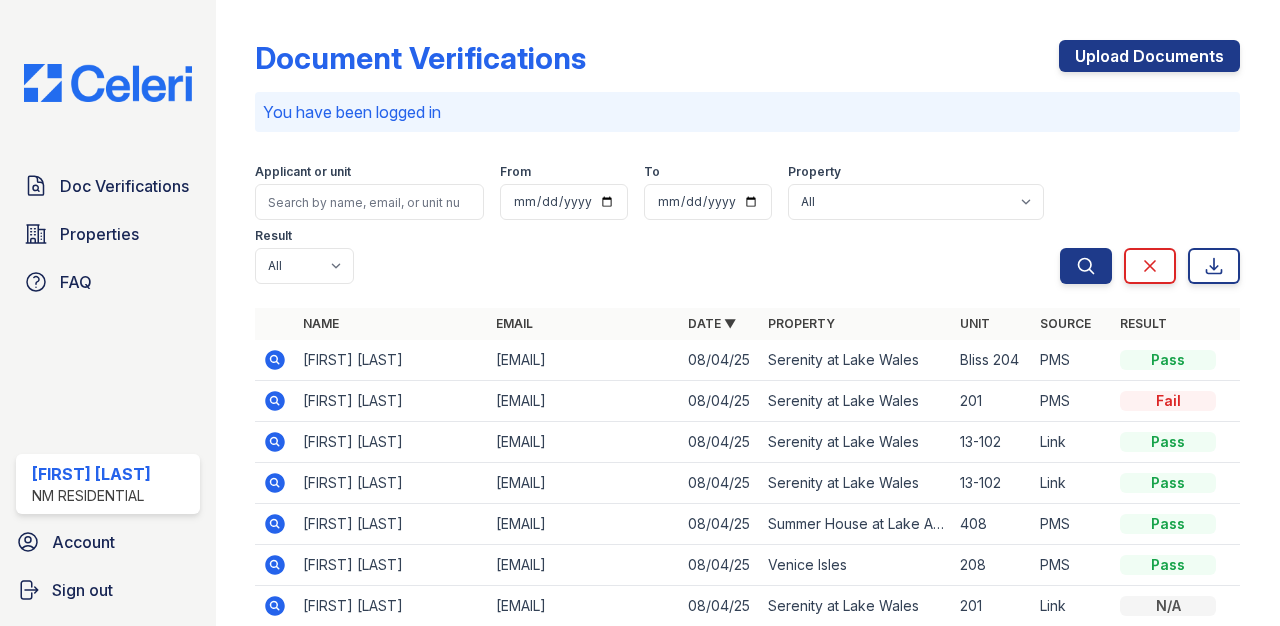 scroll, scrollTop: 0, scrollLeft: 0, axis: both 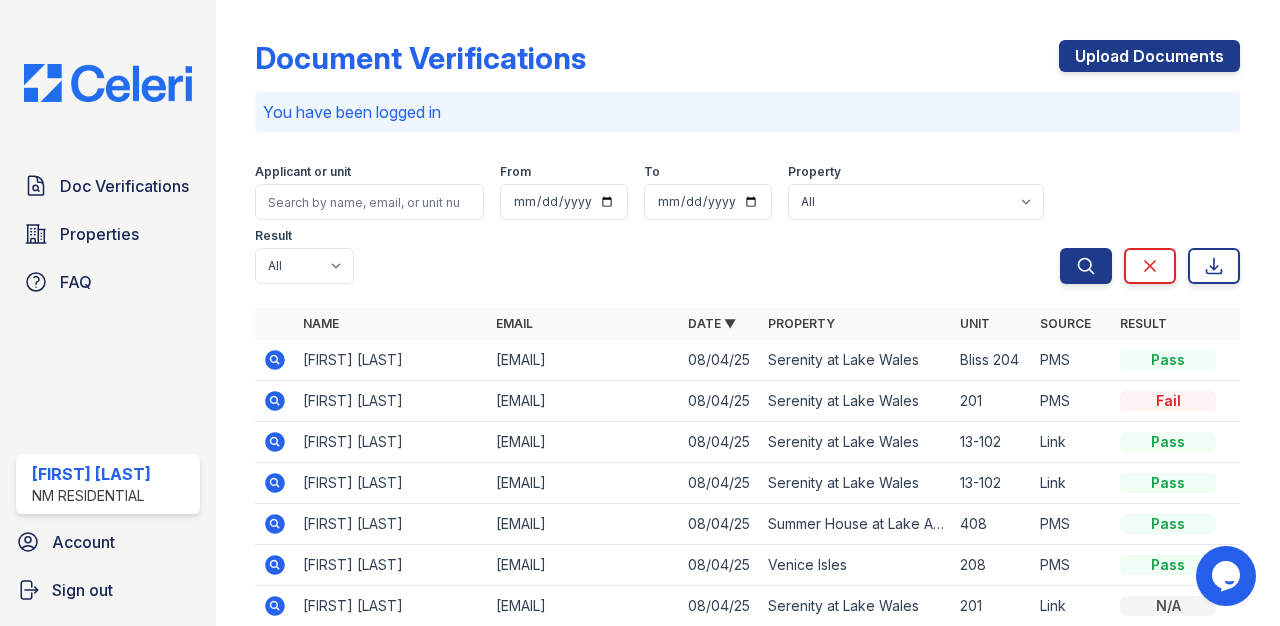 click on "Applicant or unit
From
To
Property
All
Aston Park
Marden Ridge Apartments
Serenity at Lake Wales
Summer House at Lake Apopka
The Nolen
The Tiffany at Maitland West
Vale East Student Living
Venice Isles
Result
All
Pass
Caution
Fail
N/a" at bounding box center (657, 220) 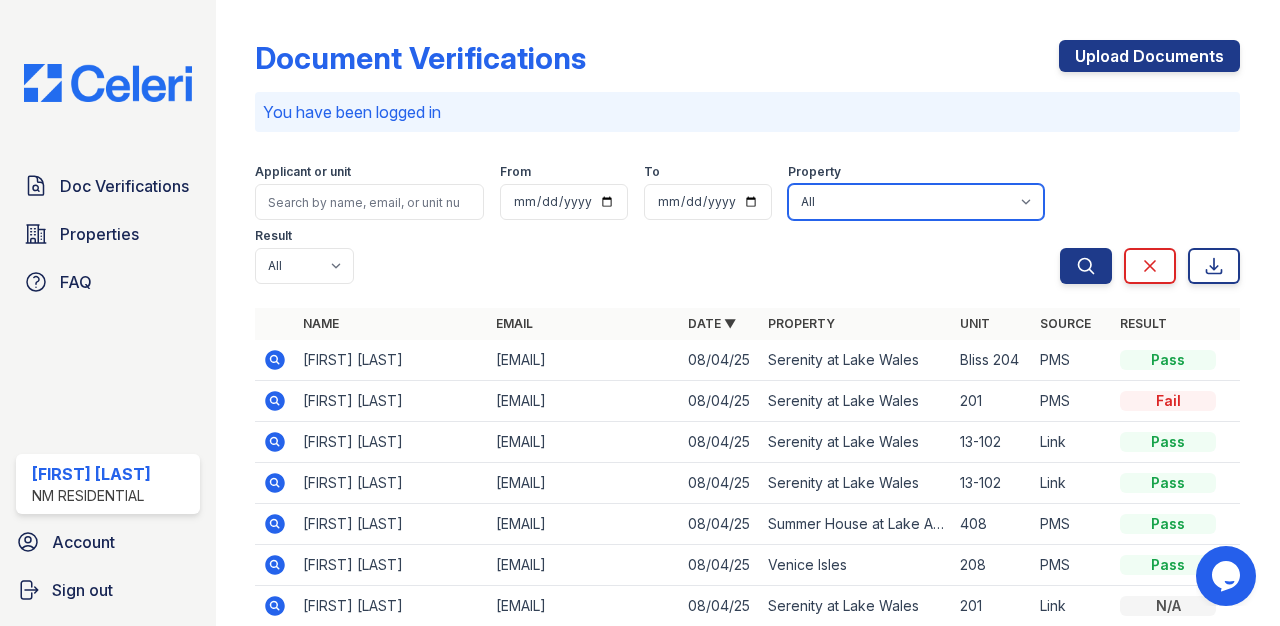 click on "All
Aston Park
Marden Ridge Apartments
Serenity at Lake Wales
Summer House at Lake Apopka
The Nolen
The Tiffany at Maitland West
Vale East Student Living
Venice Isles" at bounding box center [916, 202] 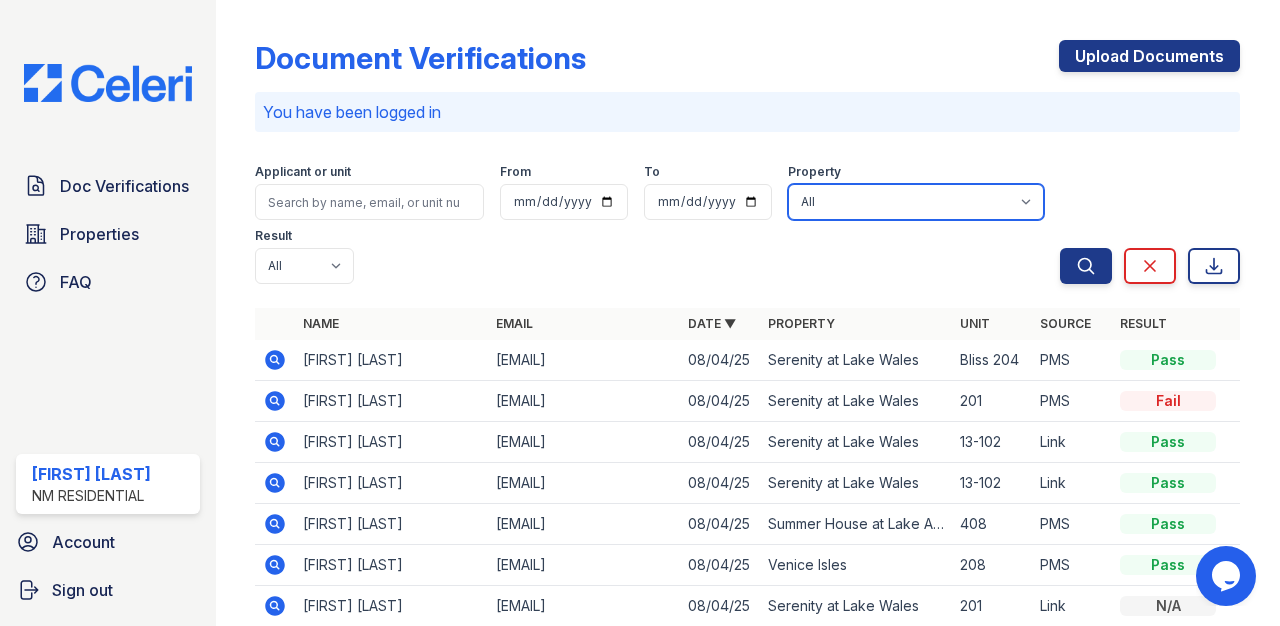select on "270" 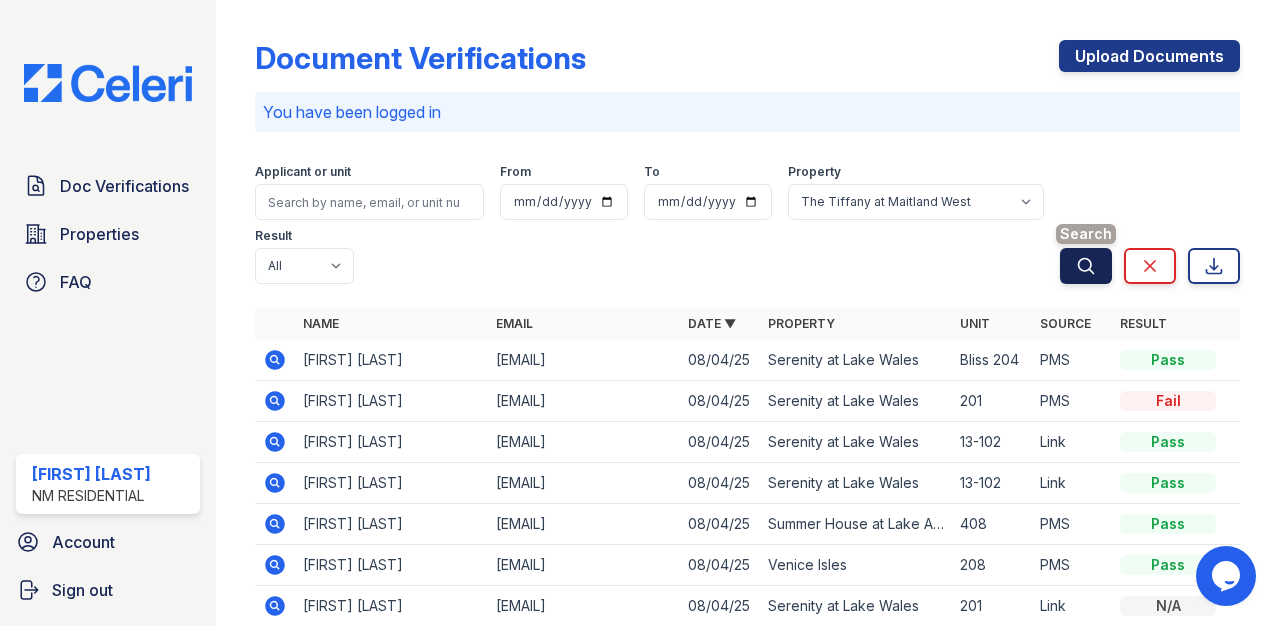 click on "Search" at bounding box center [1086, 266] 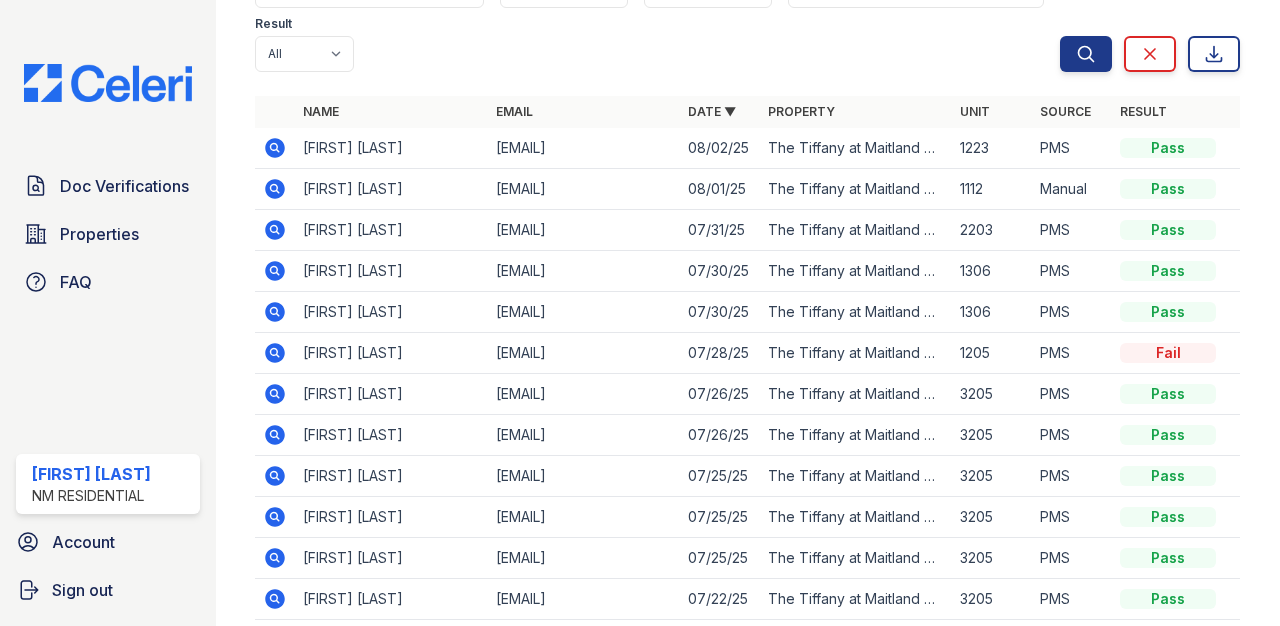 scroll, scrollTop: 162, scrollLeft: 0, axis: vertical 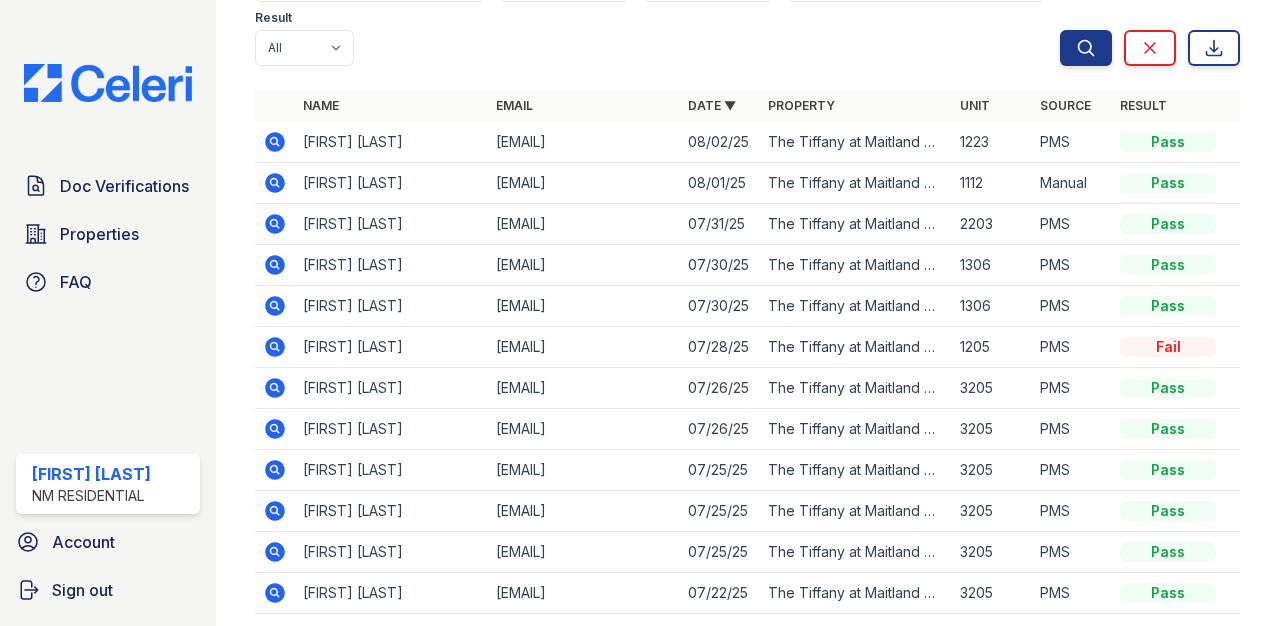 click 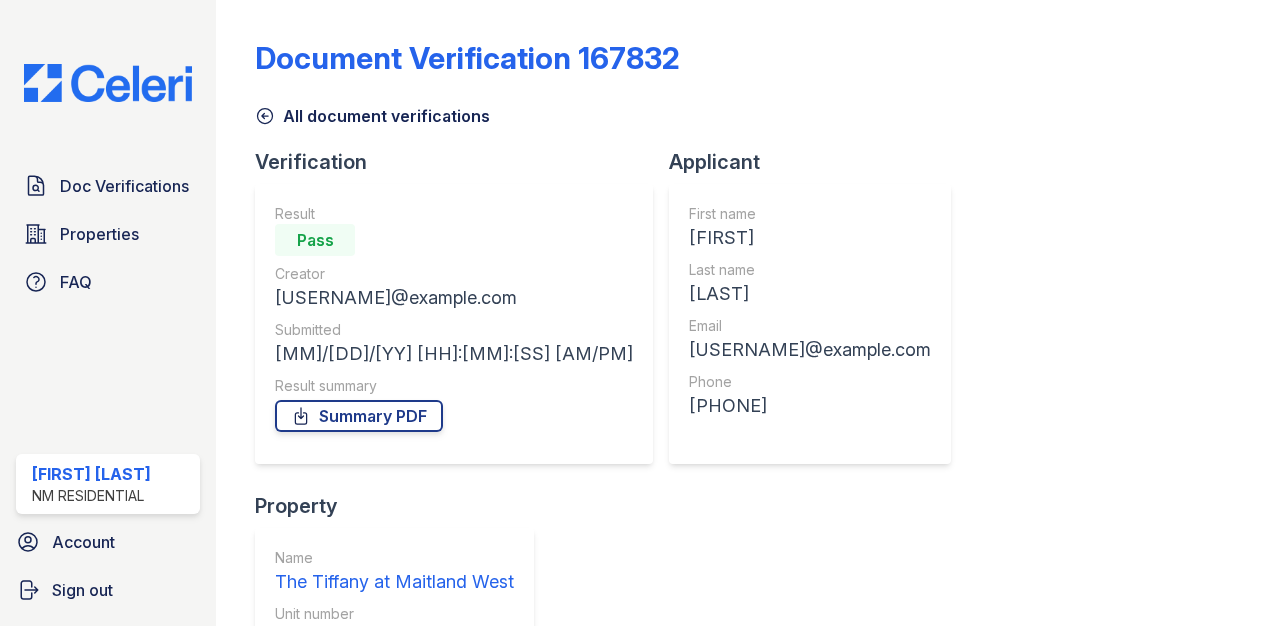 scroll, scrollTop: 0, scrollLeft: 0, axis: both 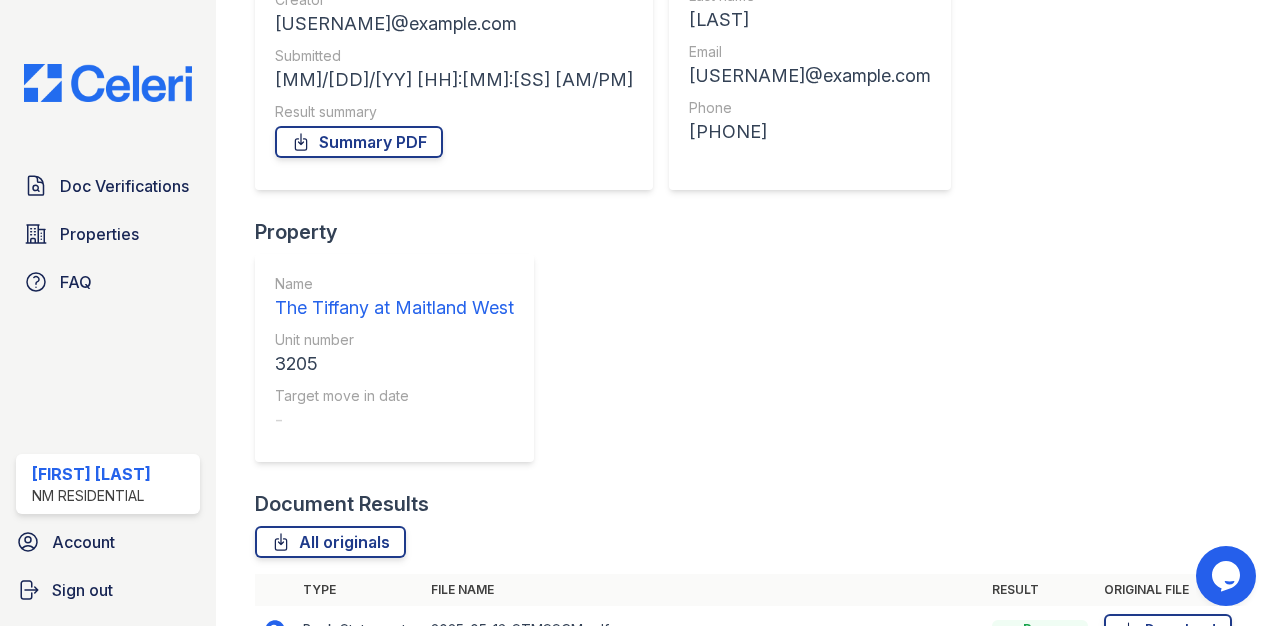 click 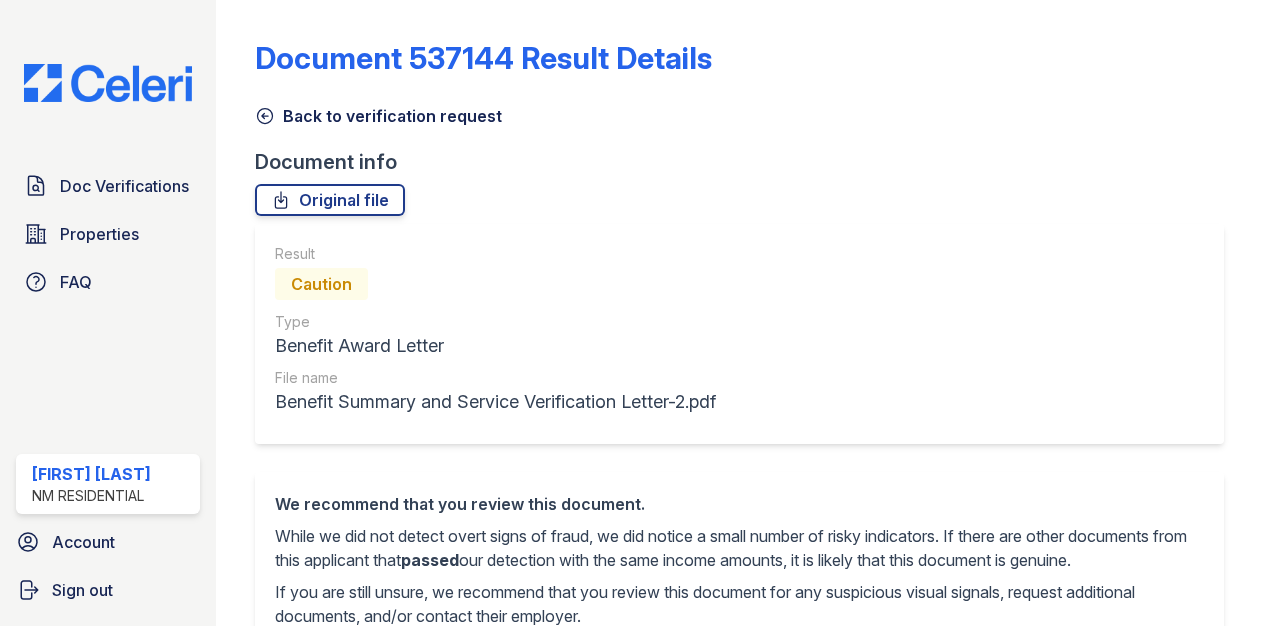 scroll, scrollTop: 0, scrollLeft: 0, axis: both 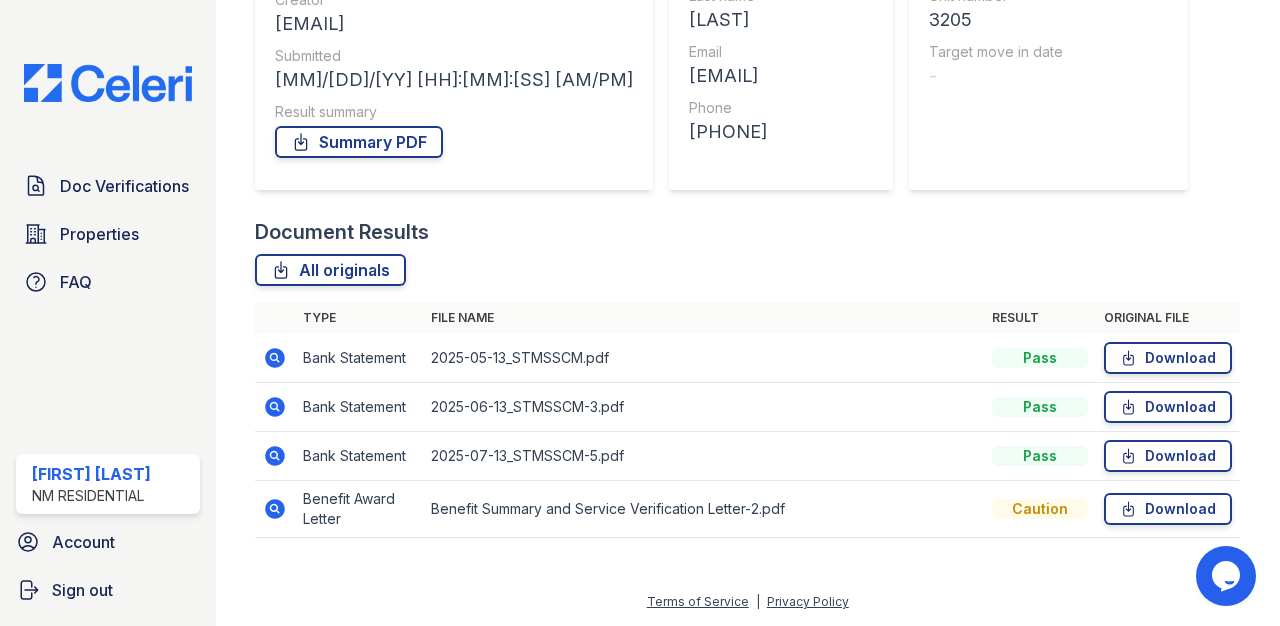 click 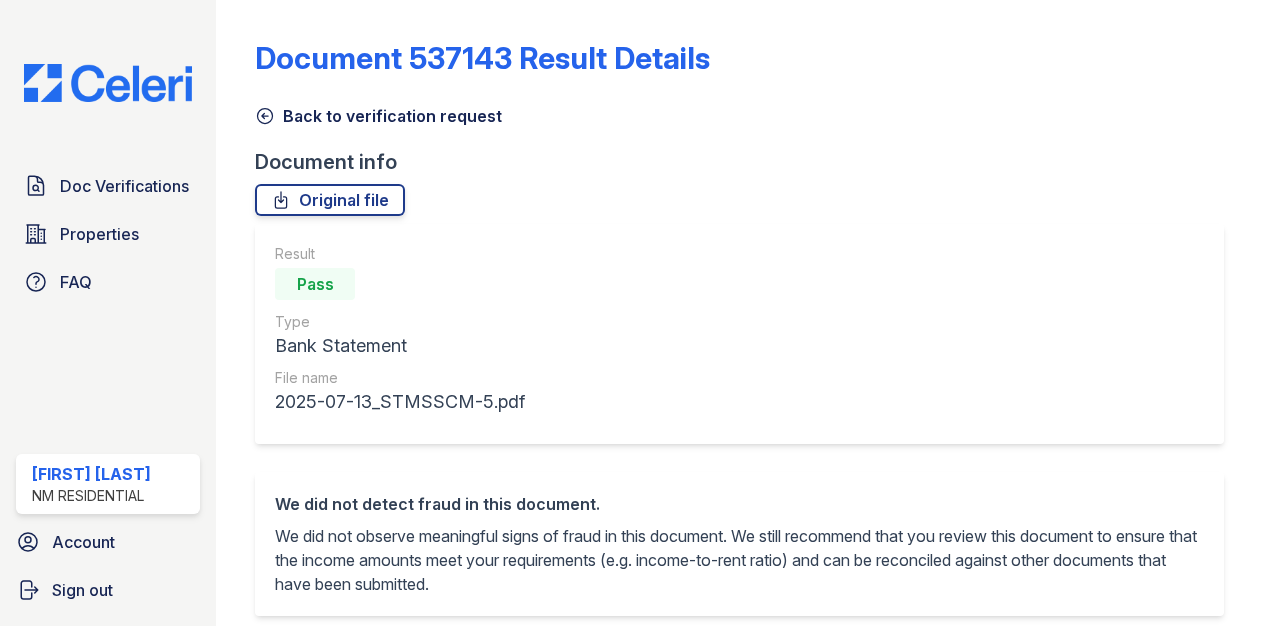 scroll, scrollTop: 0, scrollLeft: 0, axis: both 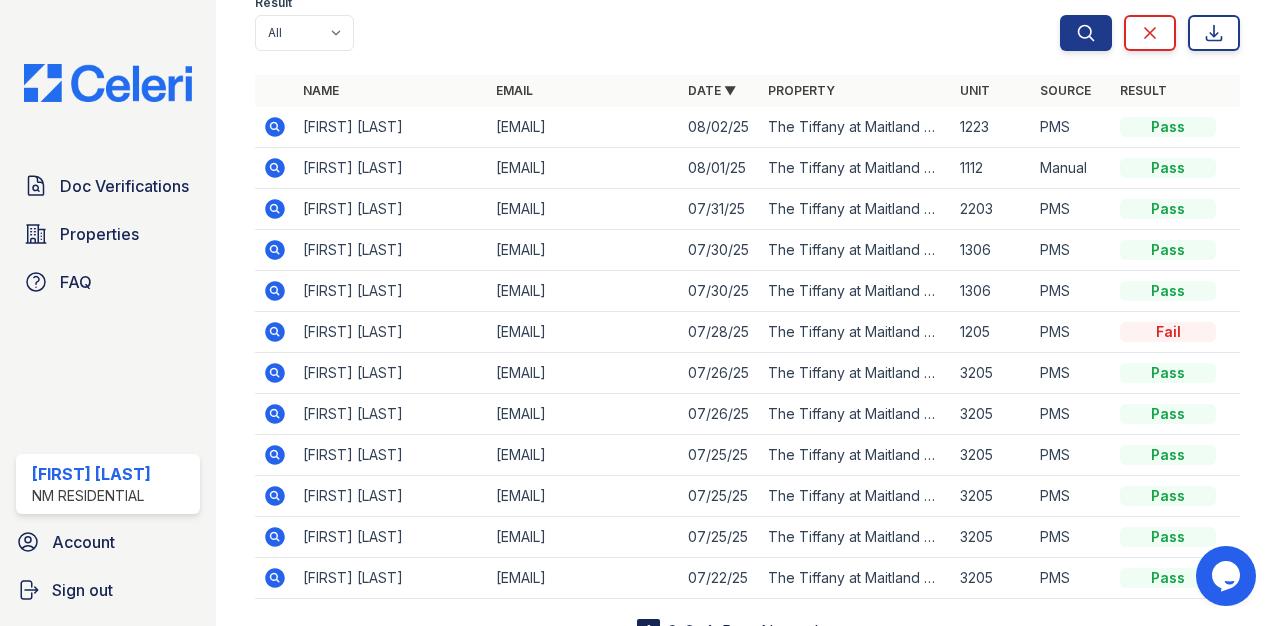 click 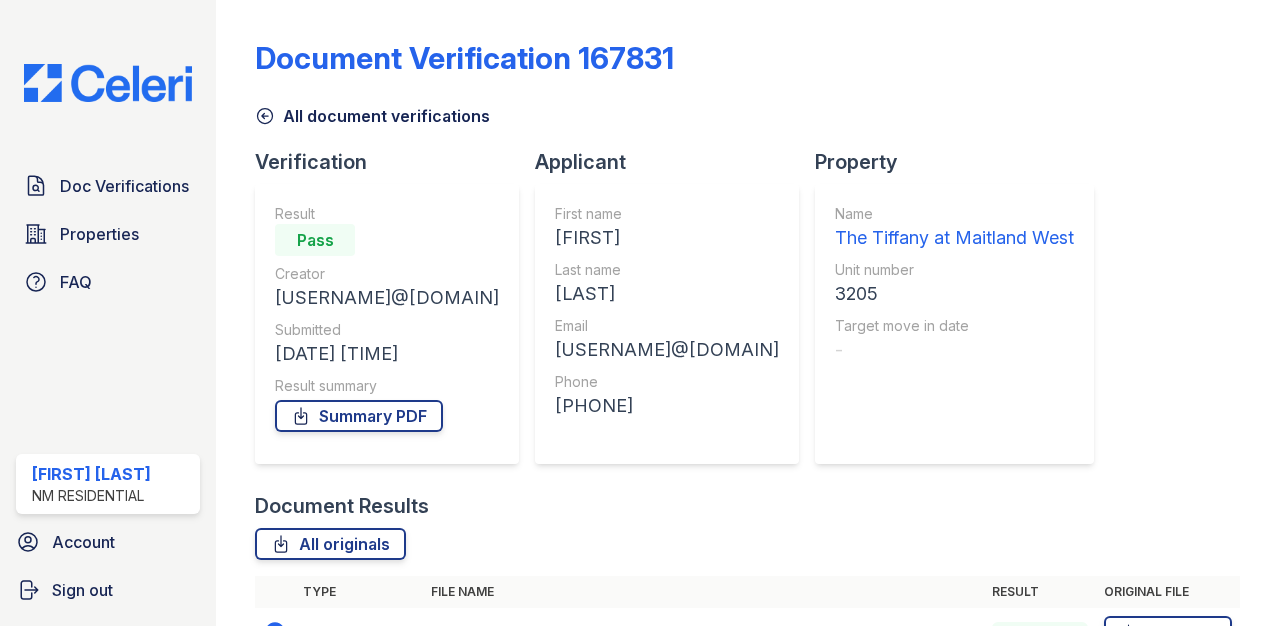 scroll, scrollTop: 0, scrollLeft: 0, axis: both 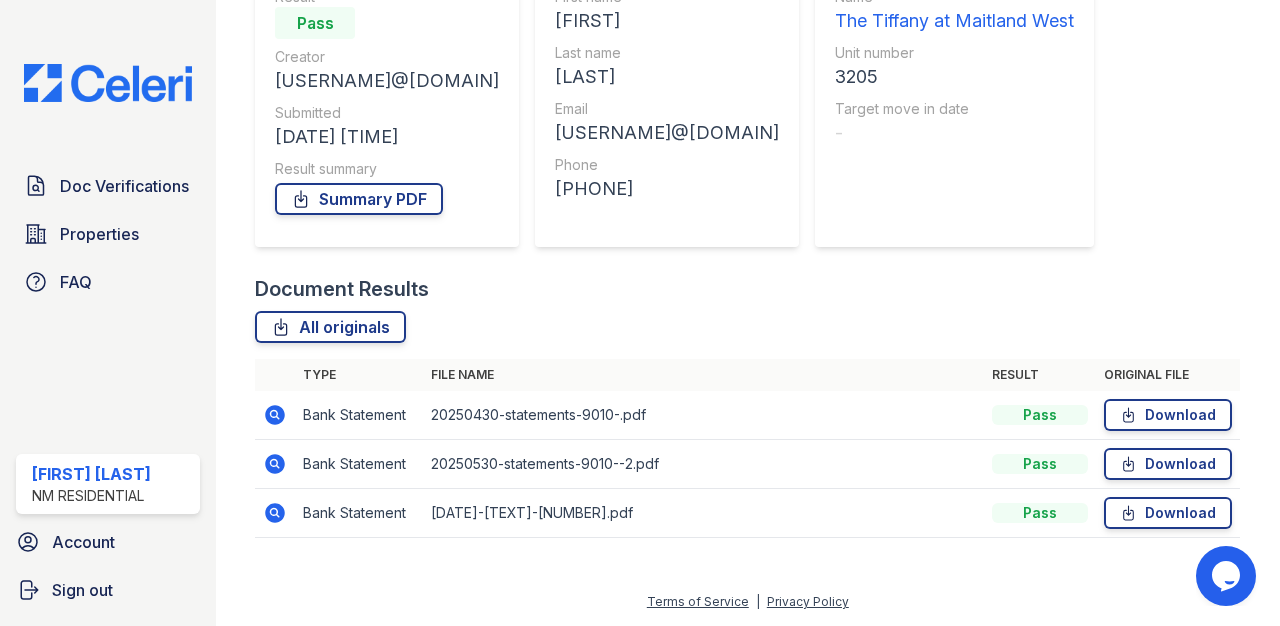 click 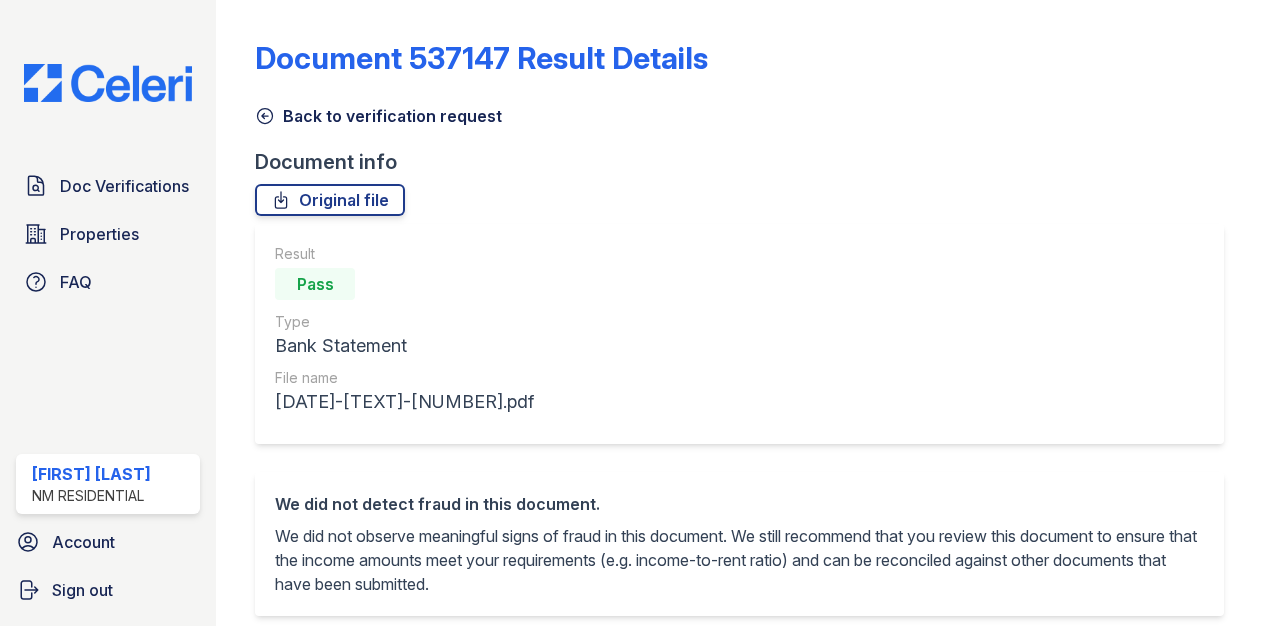 scroll, scrollTop: 0, scrollLeft: 0, axis: both 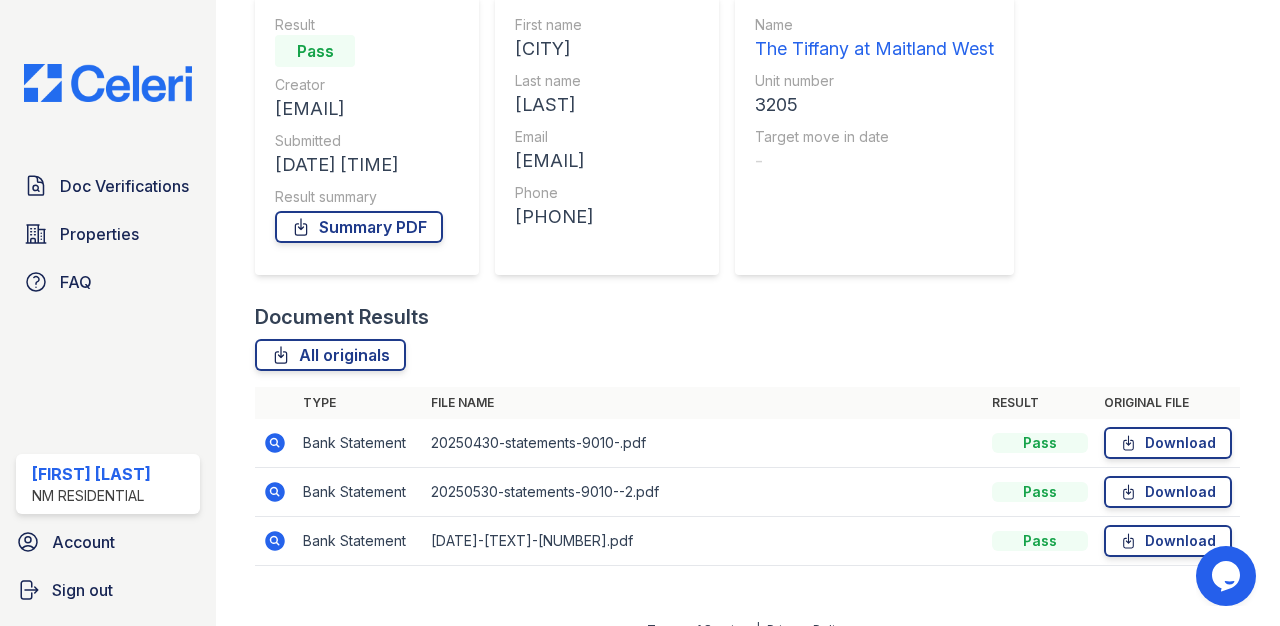 click 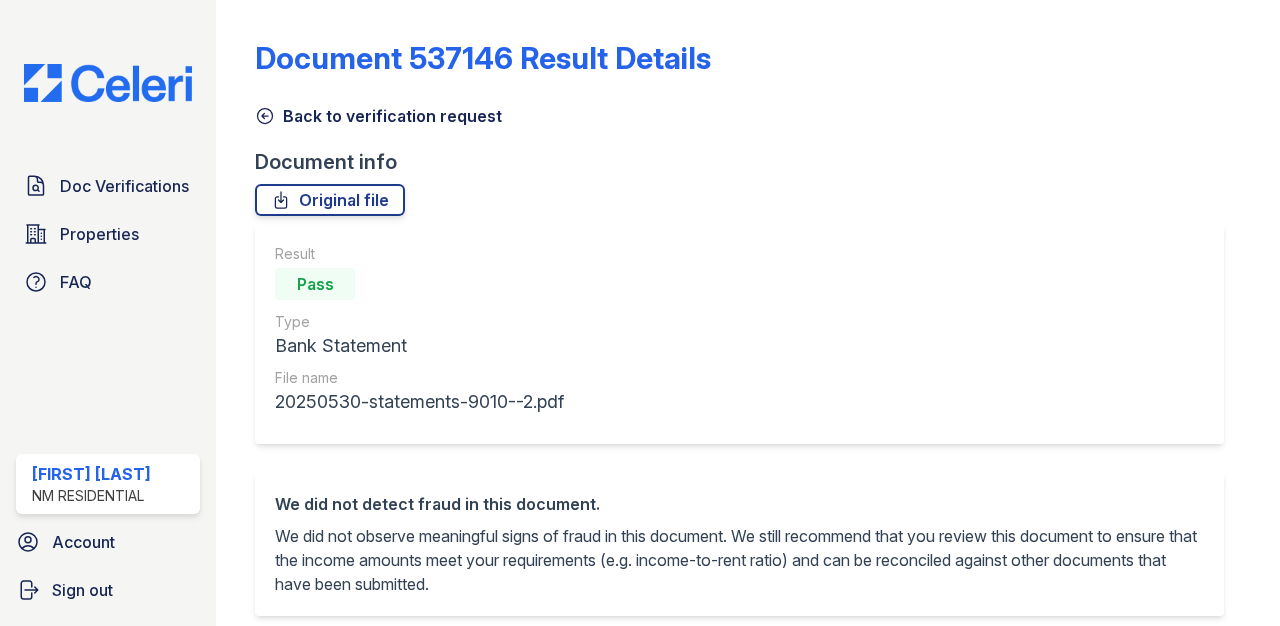 scroll, scrollTop: 0, scrollLeft: 0, axis: both 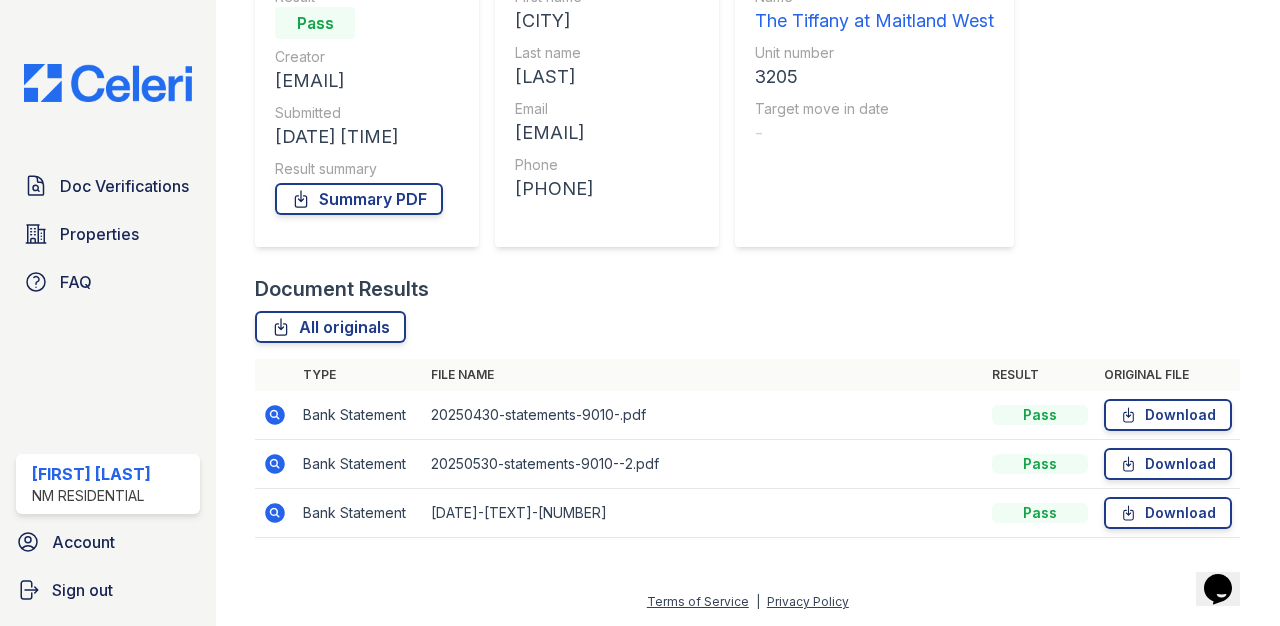 click 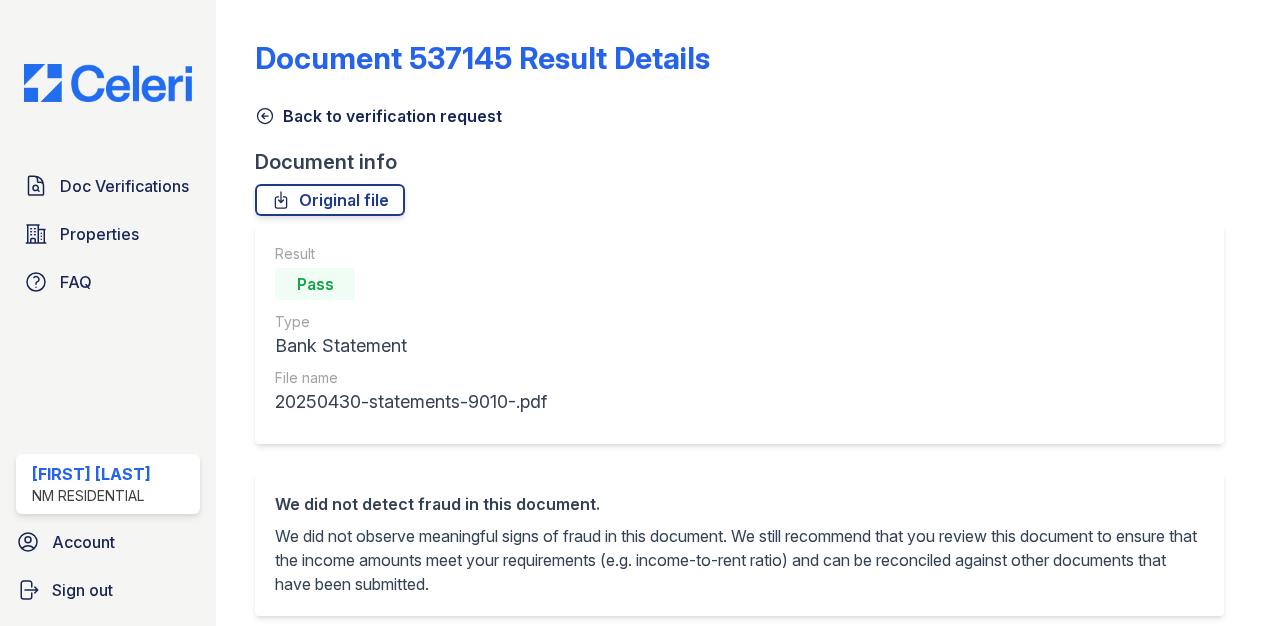 scroll, scrollTop: 0, scrollLeft: 0, axis: both 